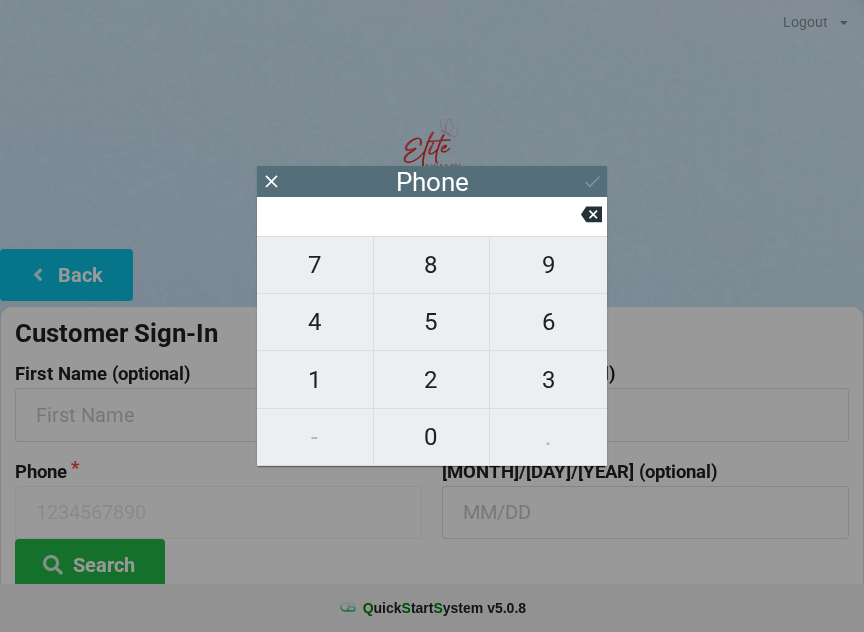 scroll, scrollTop: 0, scrollLeft: 0, axis: both 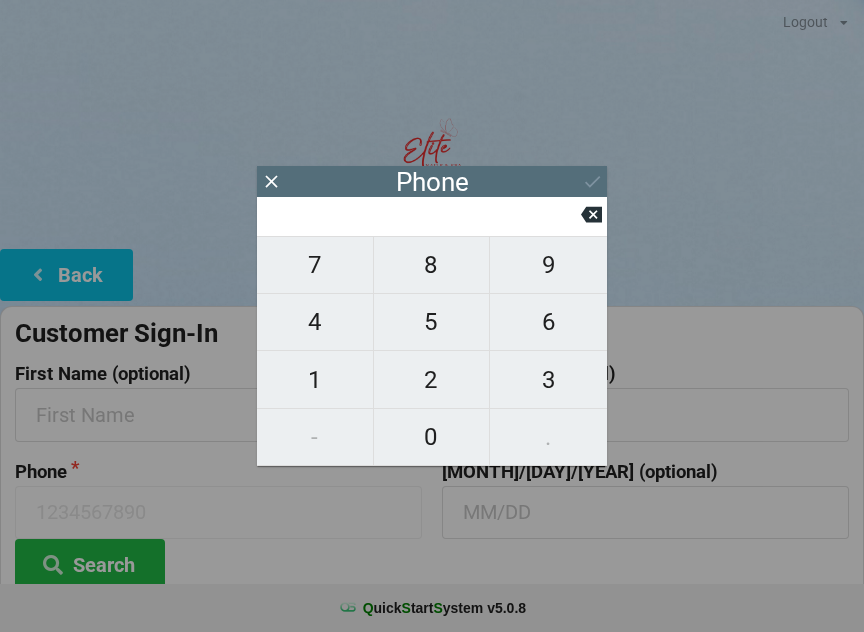 click on "7" at bounding box center [315, 265] 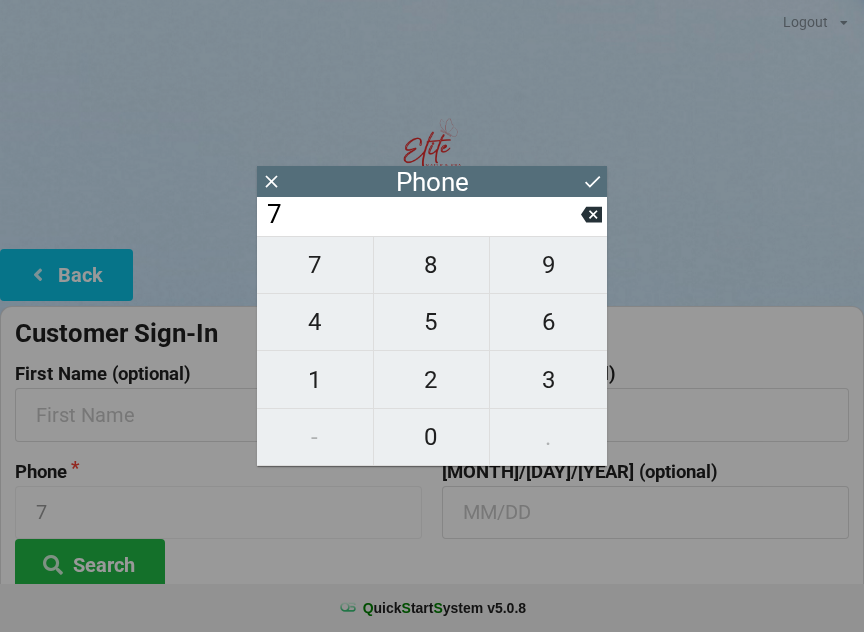 click on "8" at bounding box center [315, 265] 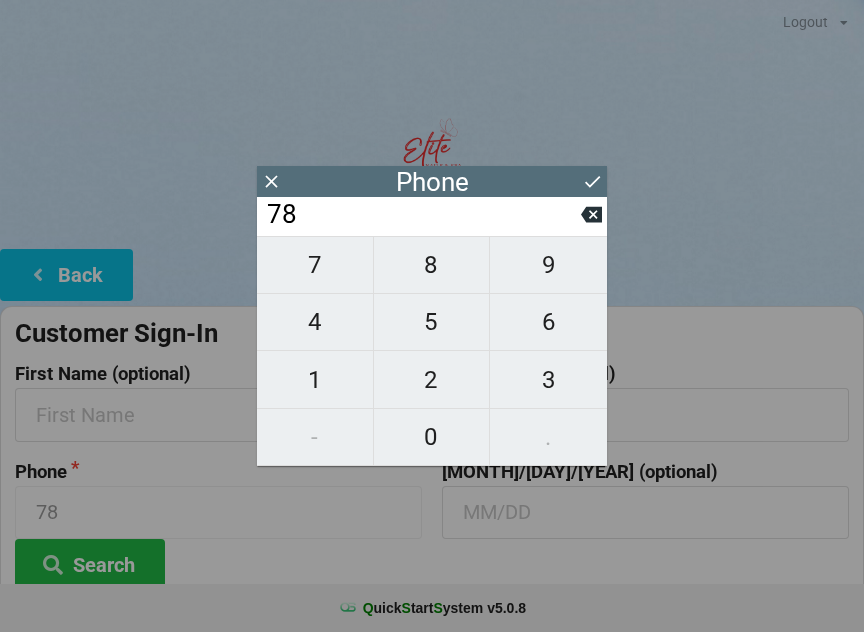 click on "7" at bounding box center (315, 265) 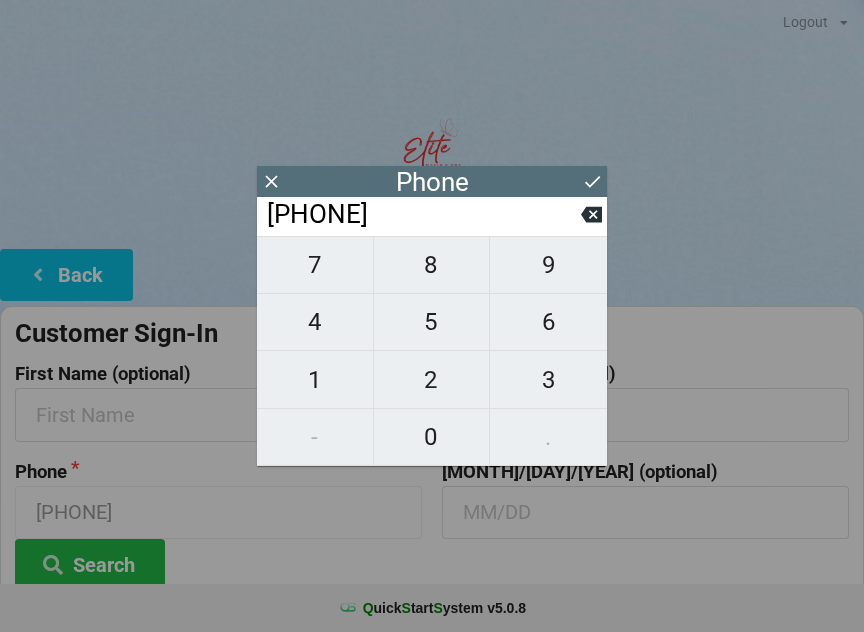 click on "5" at bounding box center (315, 265) 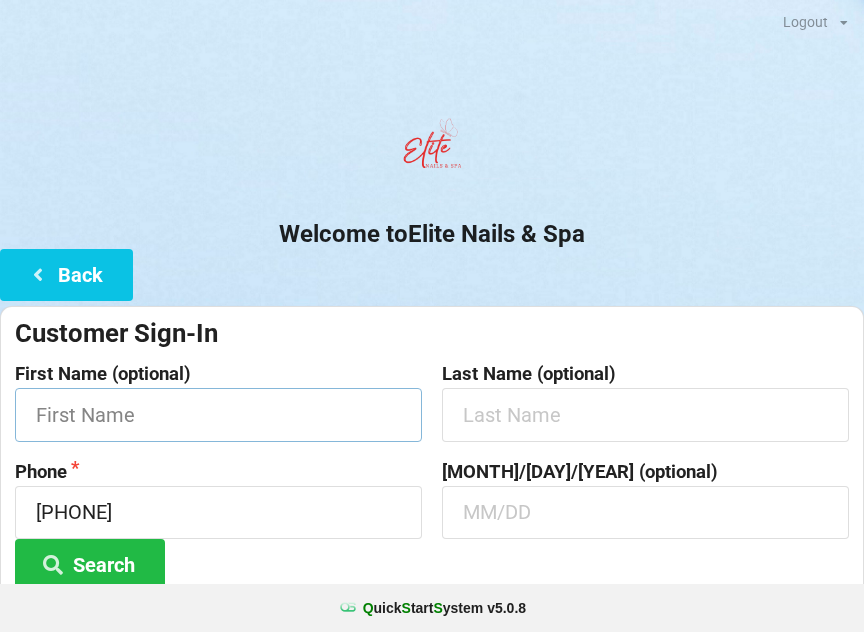 click at bounding box center [218, 414] 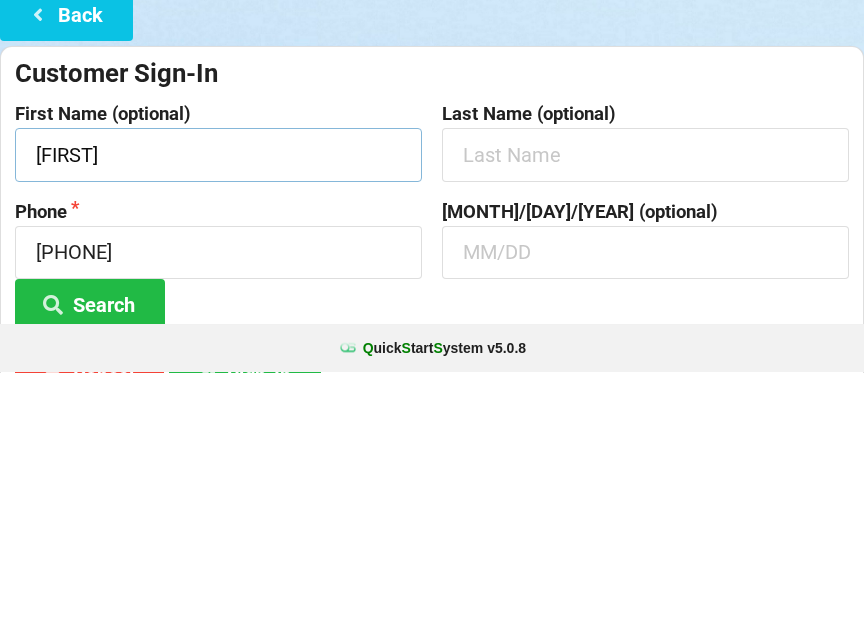 type on "[FIRST]" 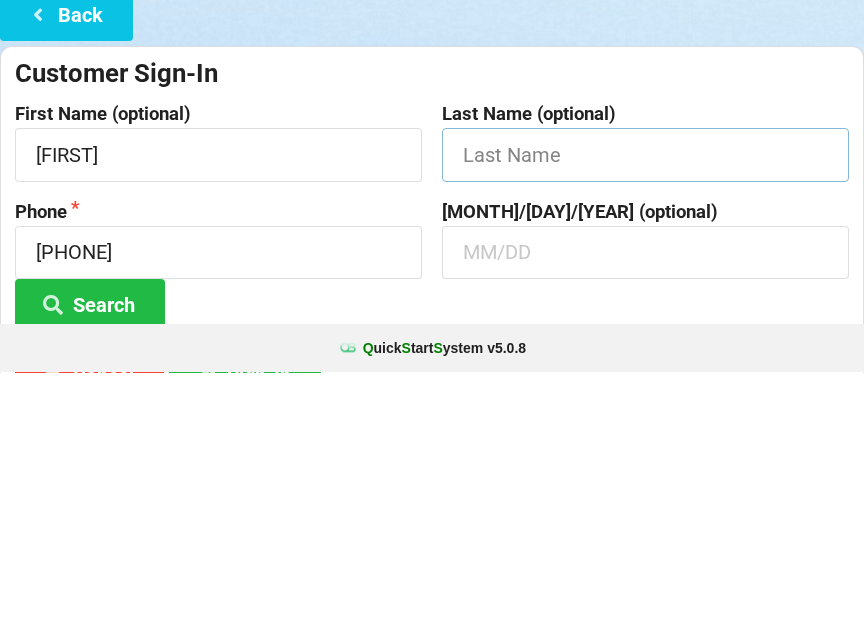 click at bounding box center [218, 414] 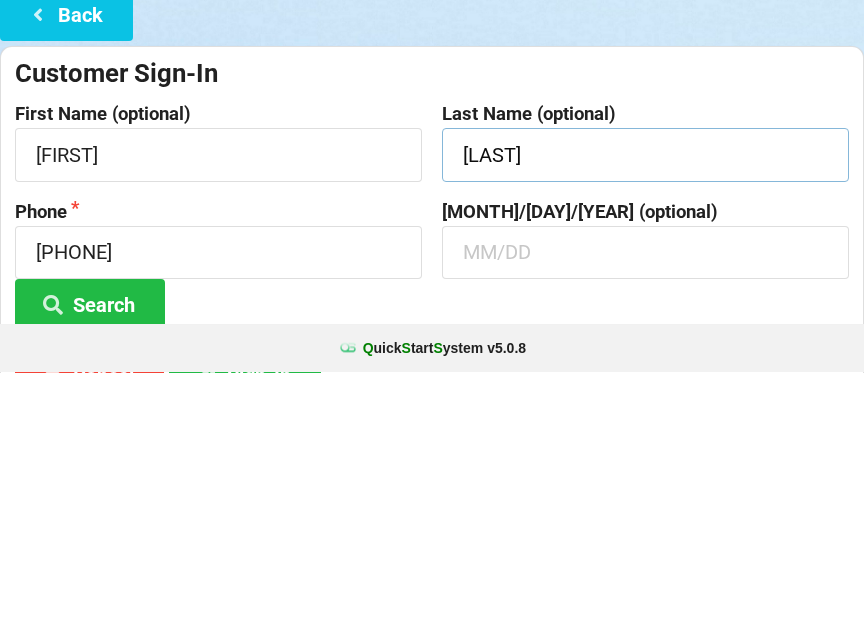type on "[LAST]" 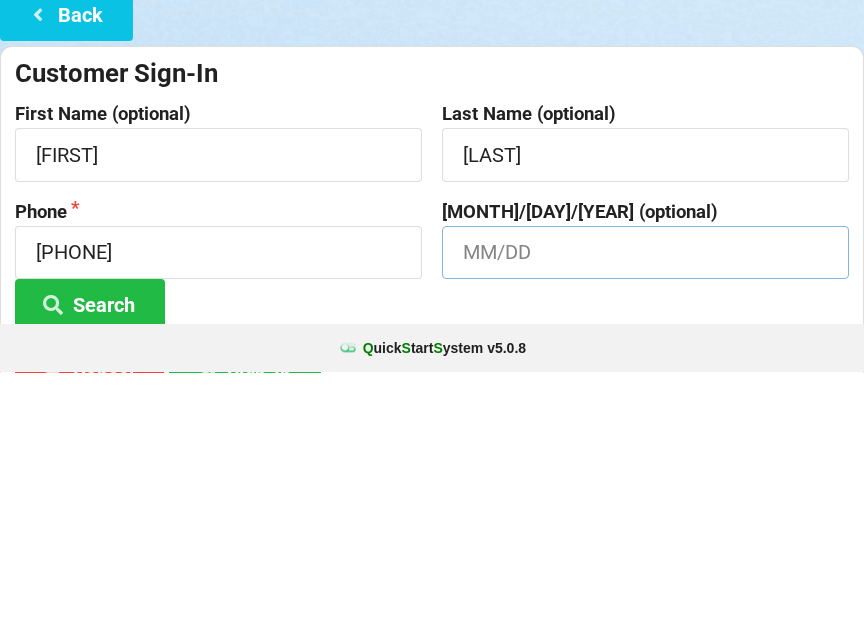 click at bounding box center (218, 414) 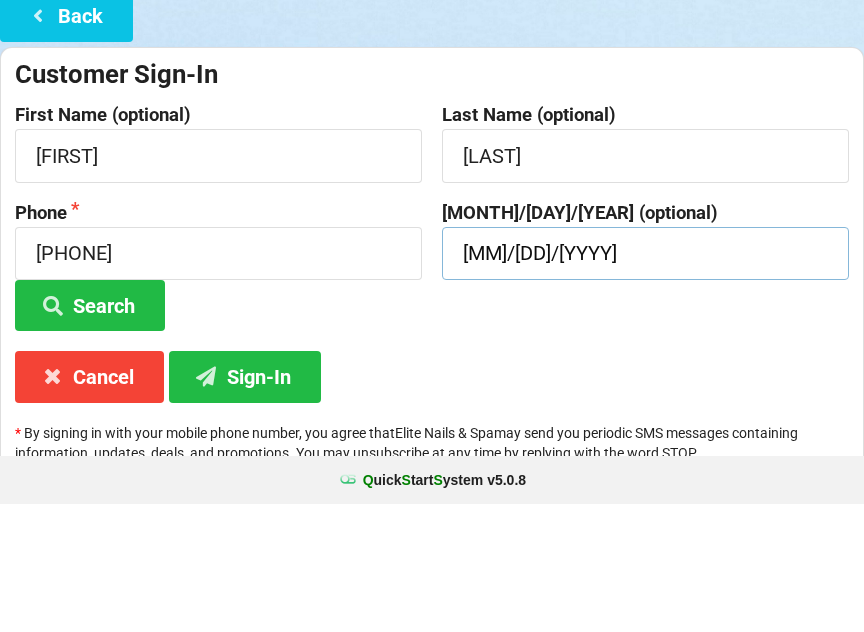 scroll, scrollTop: 147, scrollLeft: 0, axis: vertical 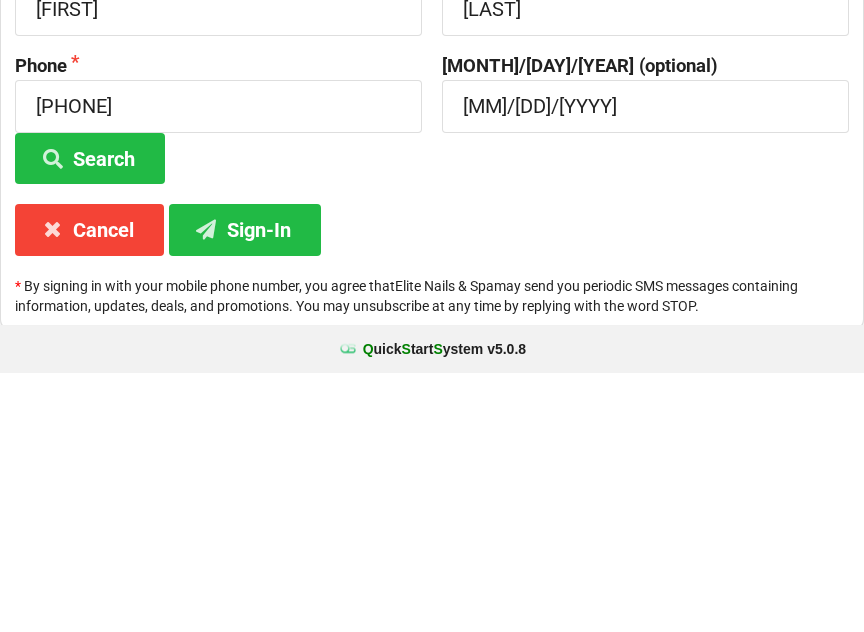 click on "Sign-In" at bounding box center (90, 417) 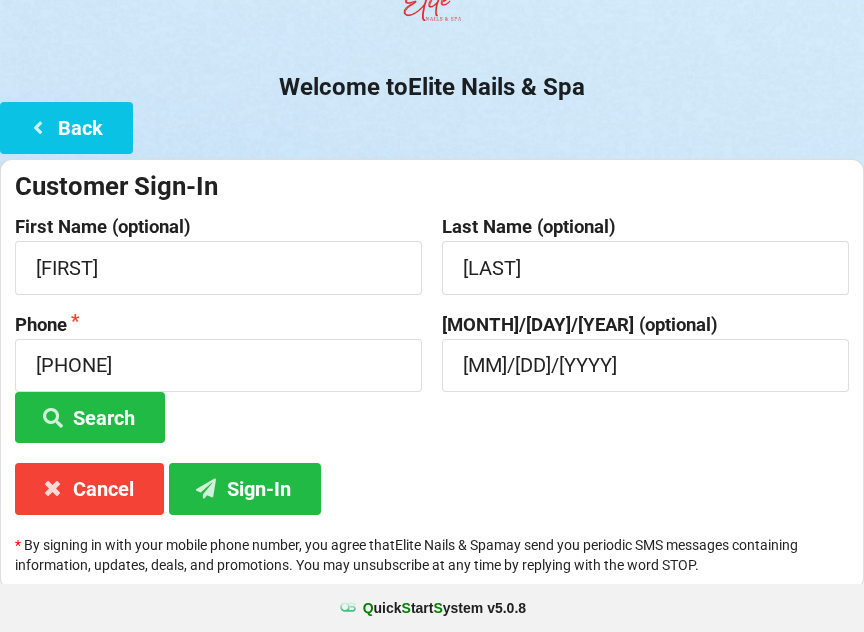 click on "Sign-In" at bounding box center [90, 417] 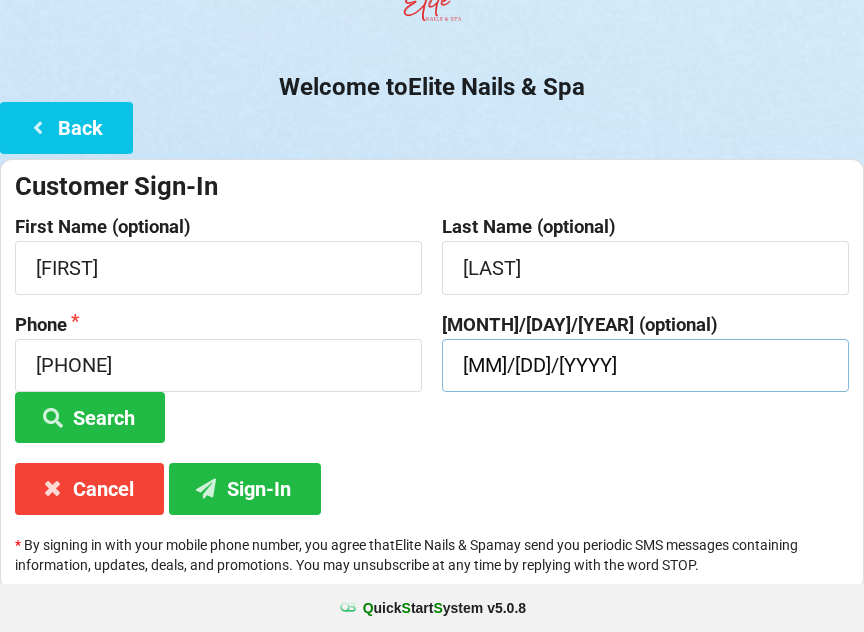 click on "[MM]/[DD]/[YYYY]" at bounding box center [218, 267] 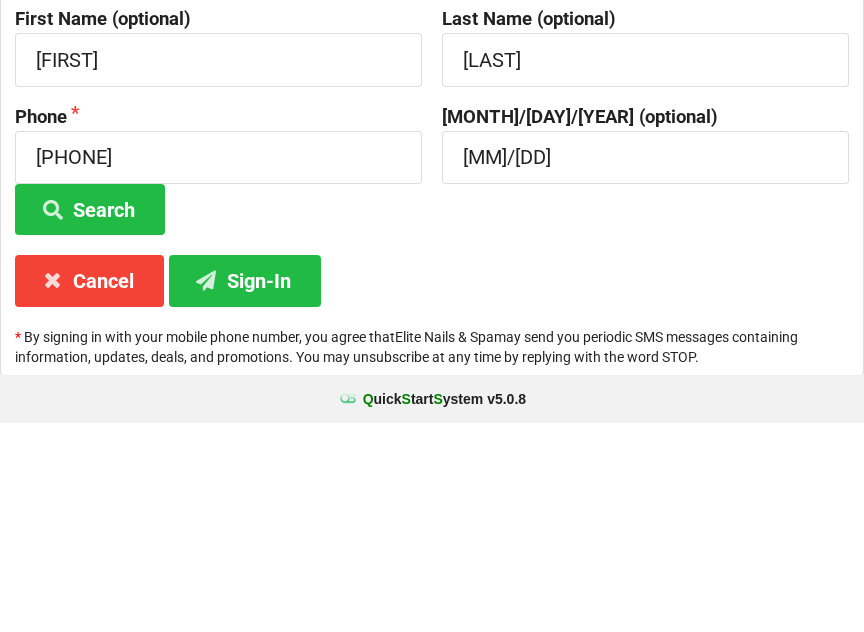 scroll, scrollTop: 147, scrollLeft: 0, axis: vertical 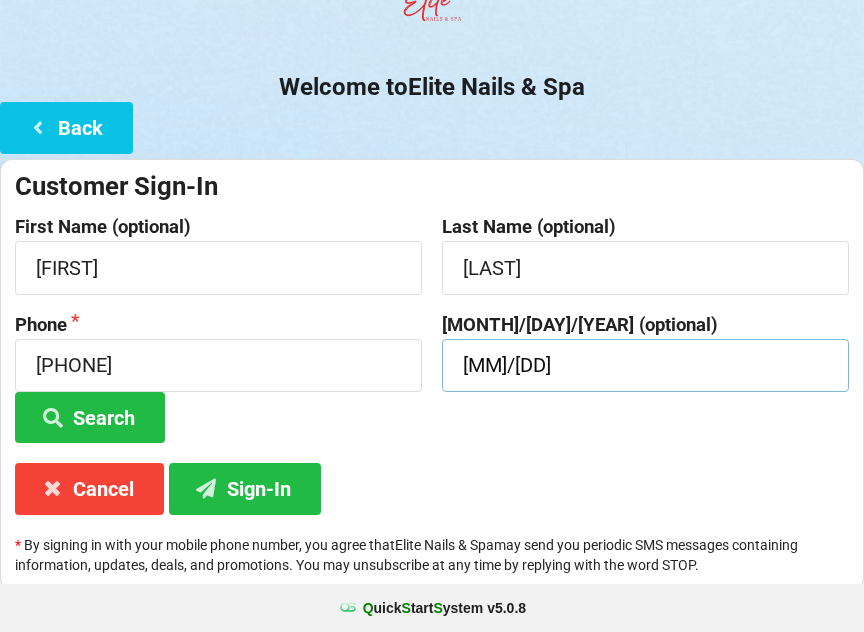 type on "[MM]/[DD]" 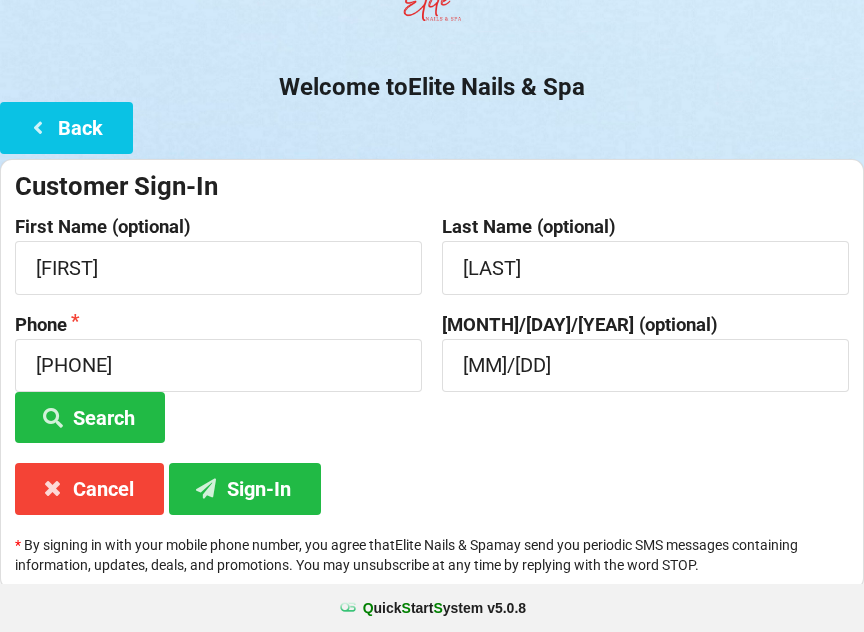 click on "Sign-In" at bounding box center [90, 417] 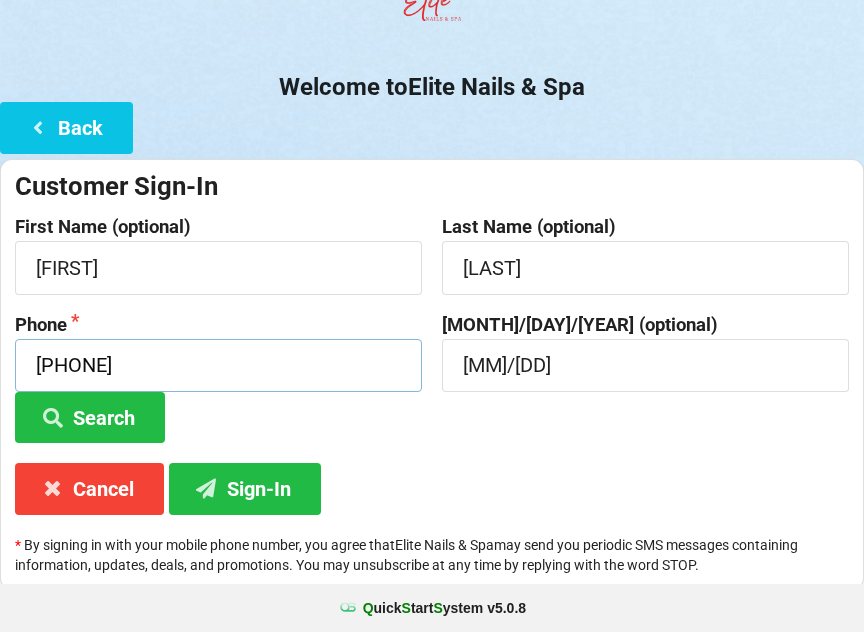click on "[PHONE]" at bounding box center (218, 365) 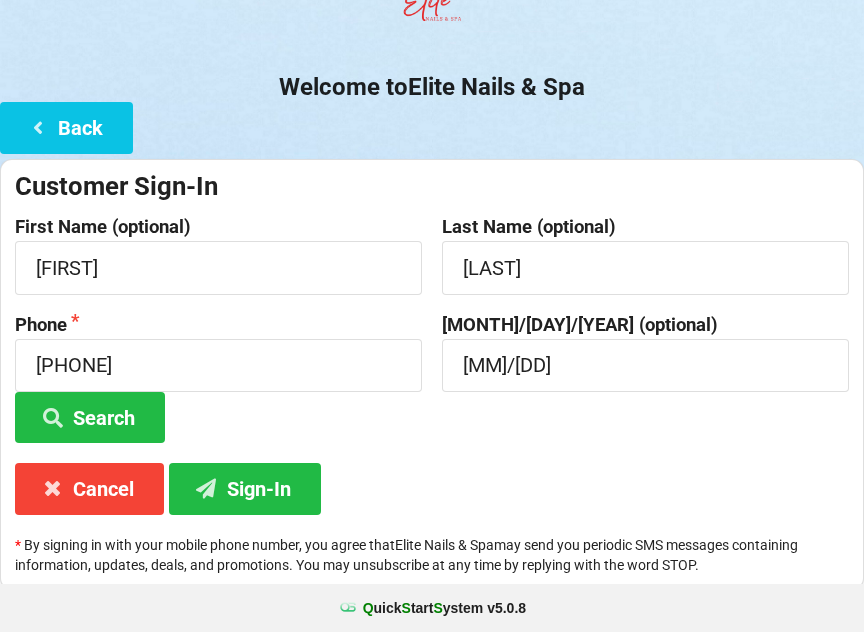 click on "By signing in with your mobile phone number, you agree that Elite Nails & Spa may send you periodic SMS messages containing information, updates, deals, and promotions. You may unsubscribe at any time by replying with the word STOP." at bounding box center (432, 555) 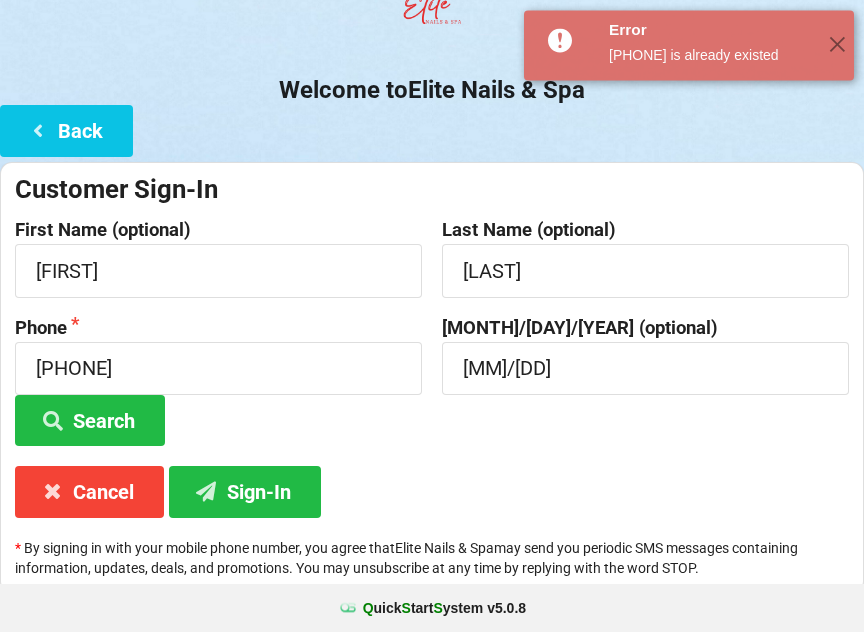 scroll, scrollTop: 144, scrollLeft: 0, axis: vertical 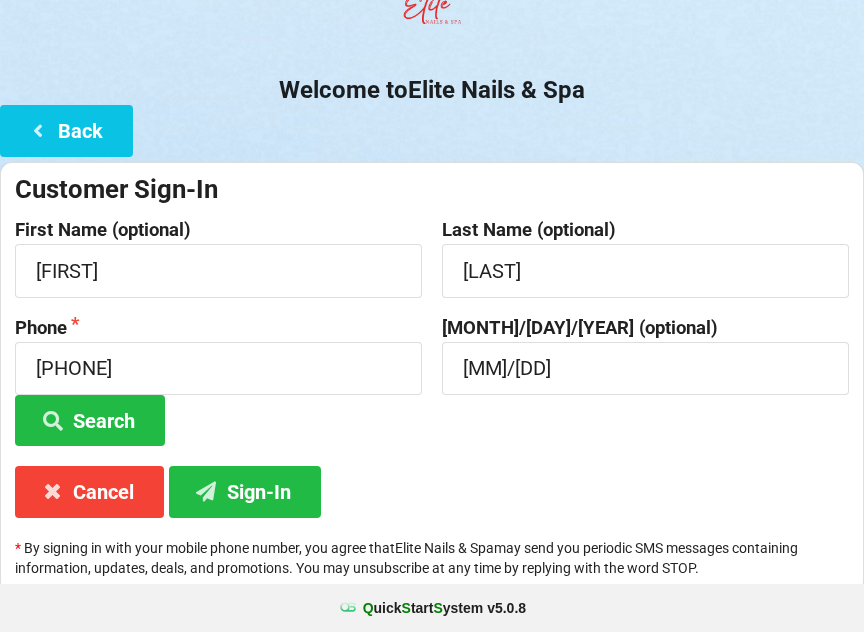click on "Back" at bounding box center [66, 130] 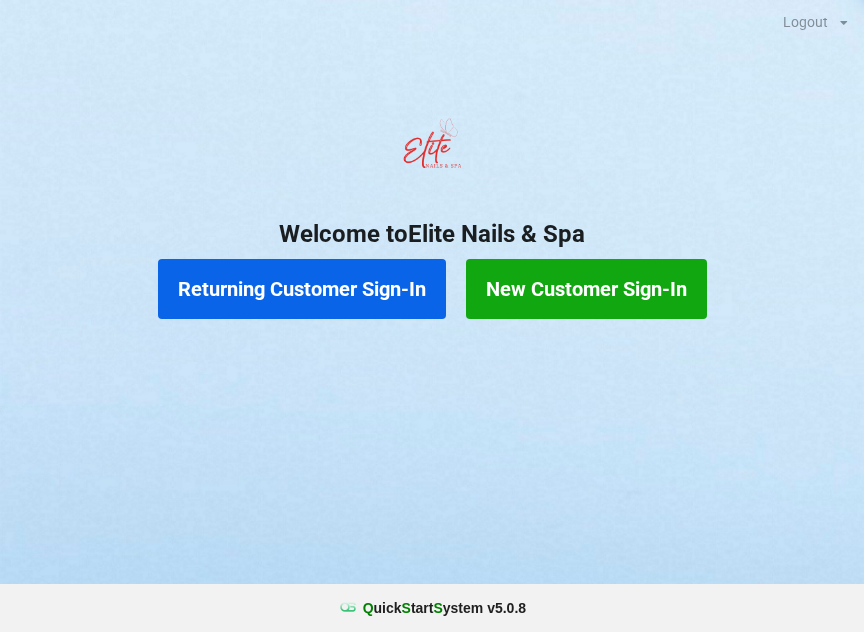click on "Returning Customer Sign-In" at bounding box center (302, 289) 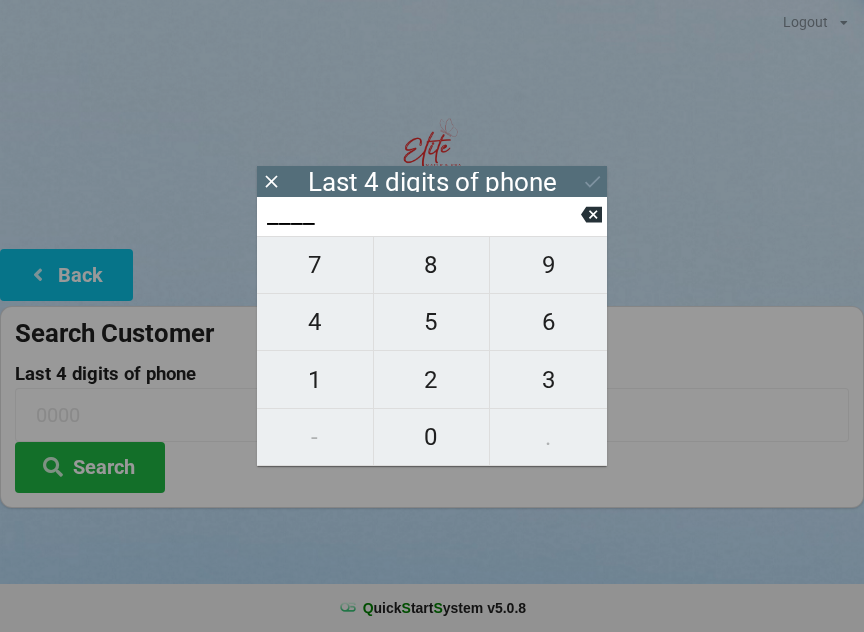 click on "9" at bounding box center (315, 265) 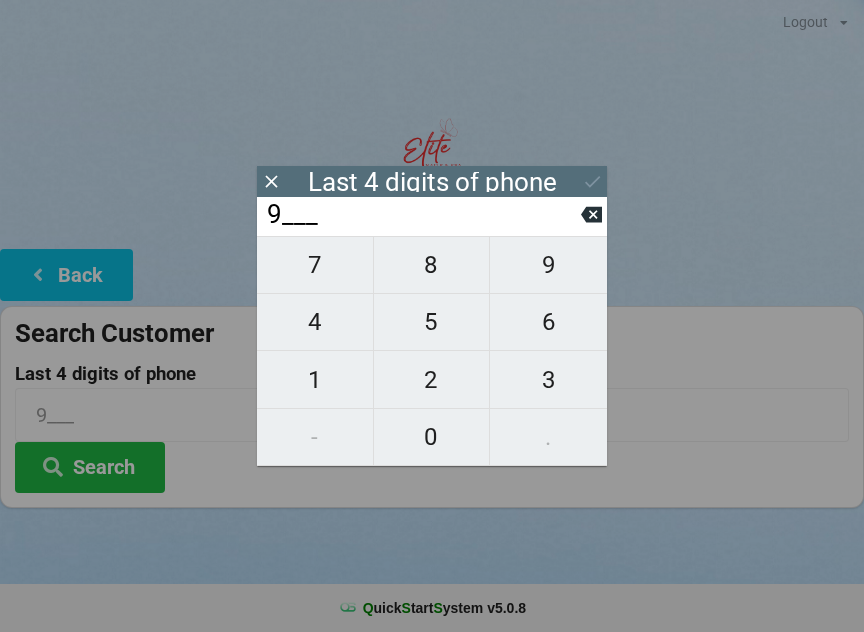 click on "6" at bounding box center (315, 265) 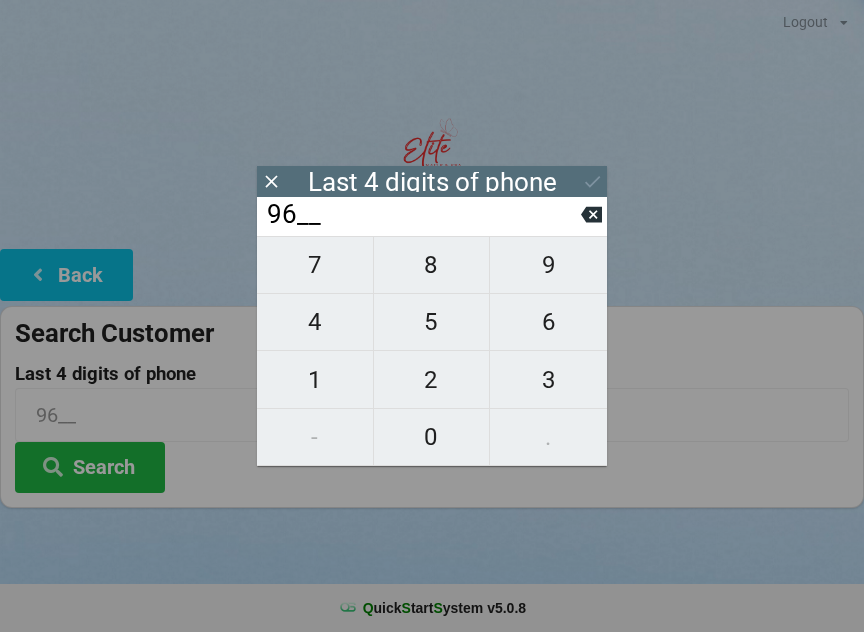 click on "5" at bounding box center (315, 265) 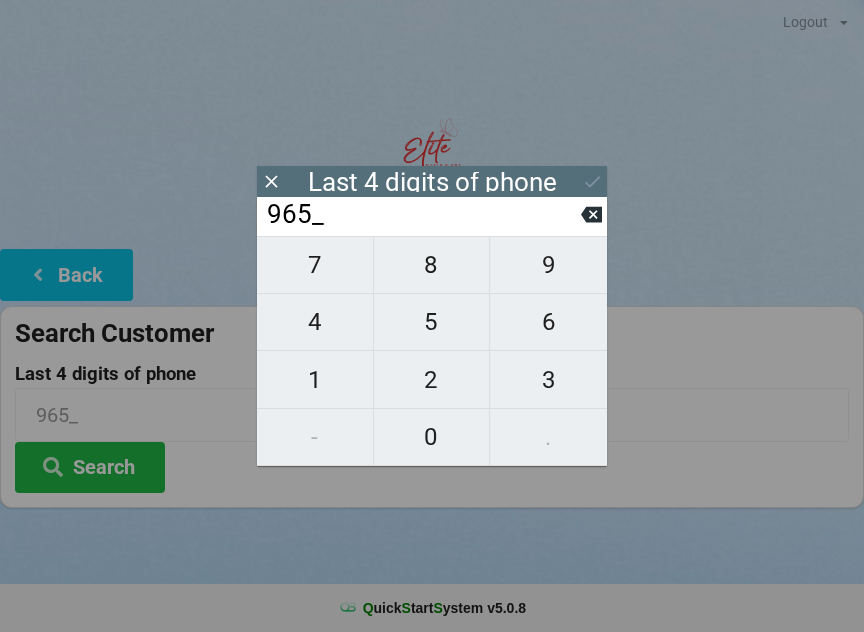 click on "2" at bounding box center [315, 265] 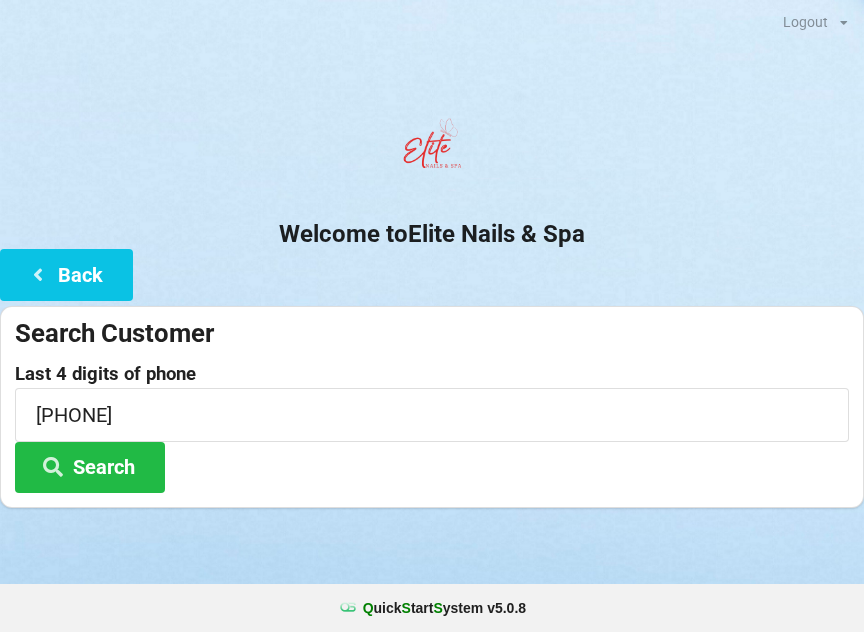 click at bounding box center (432, 533) 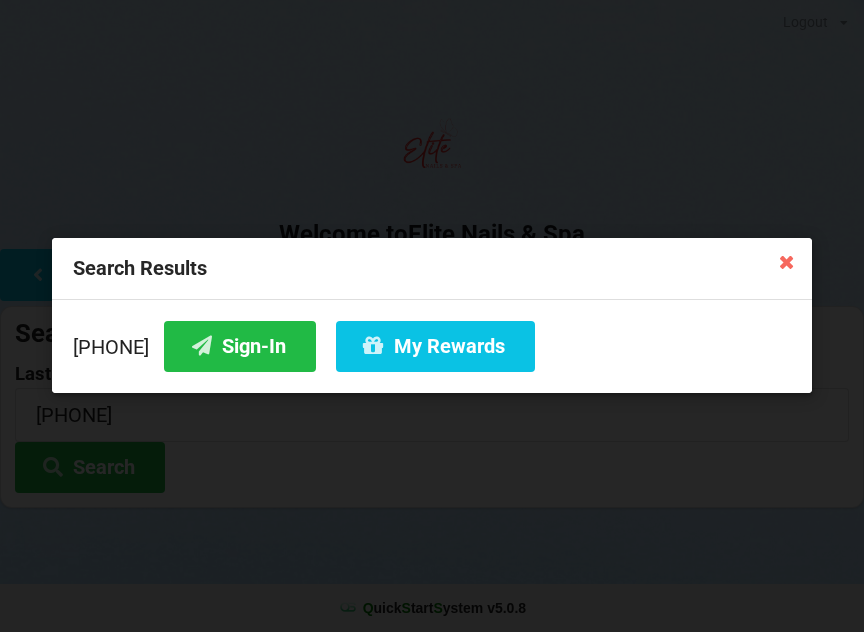 click on "Sign-In" at bounding box center [240, 346] 